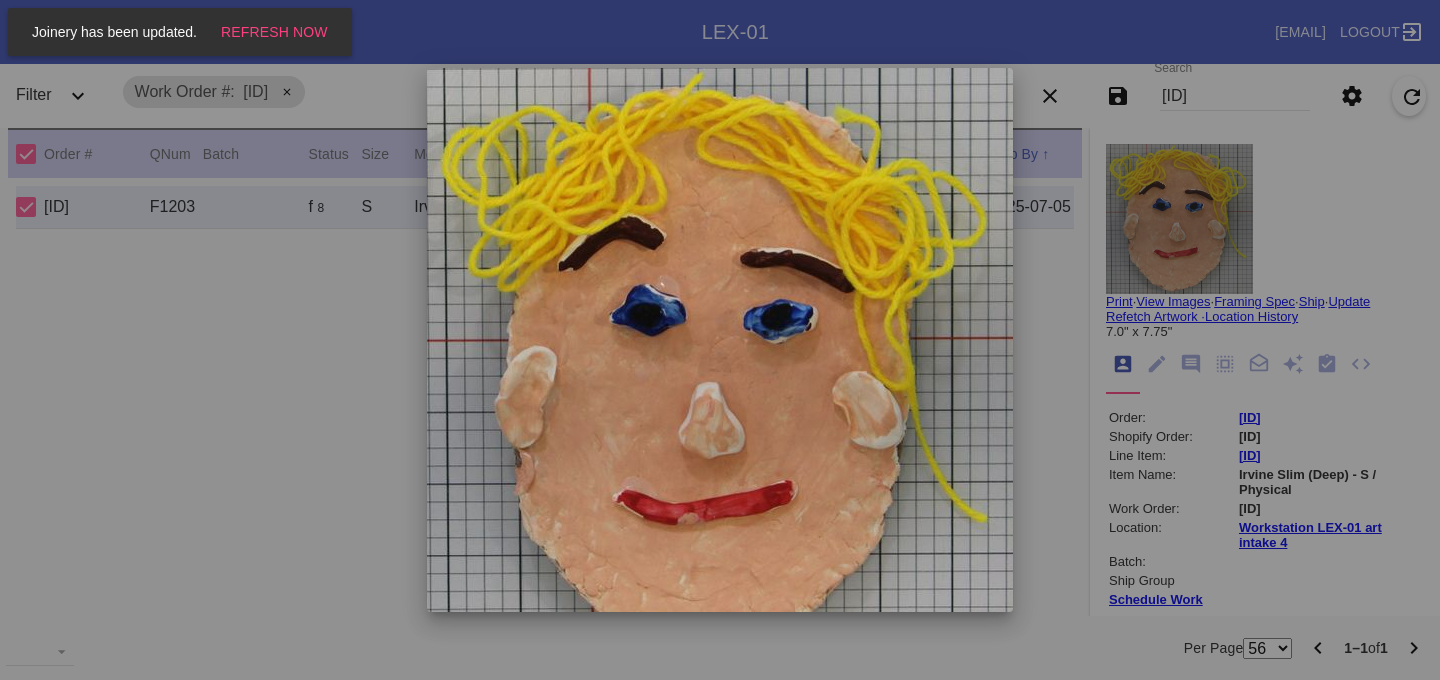 scroll, scrollTop: 0, scrollLeft: 0, axis: both 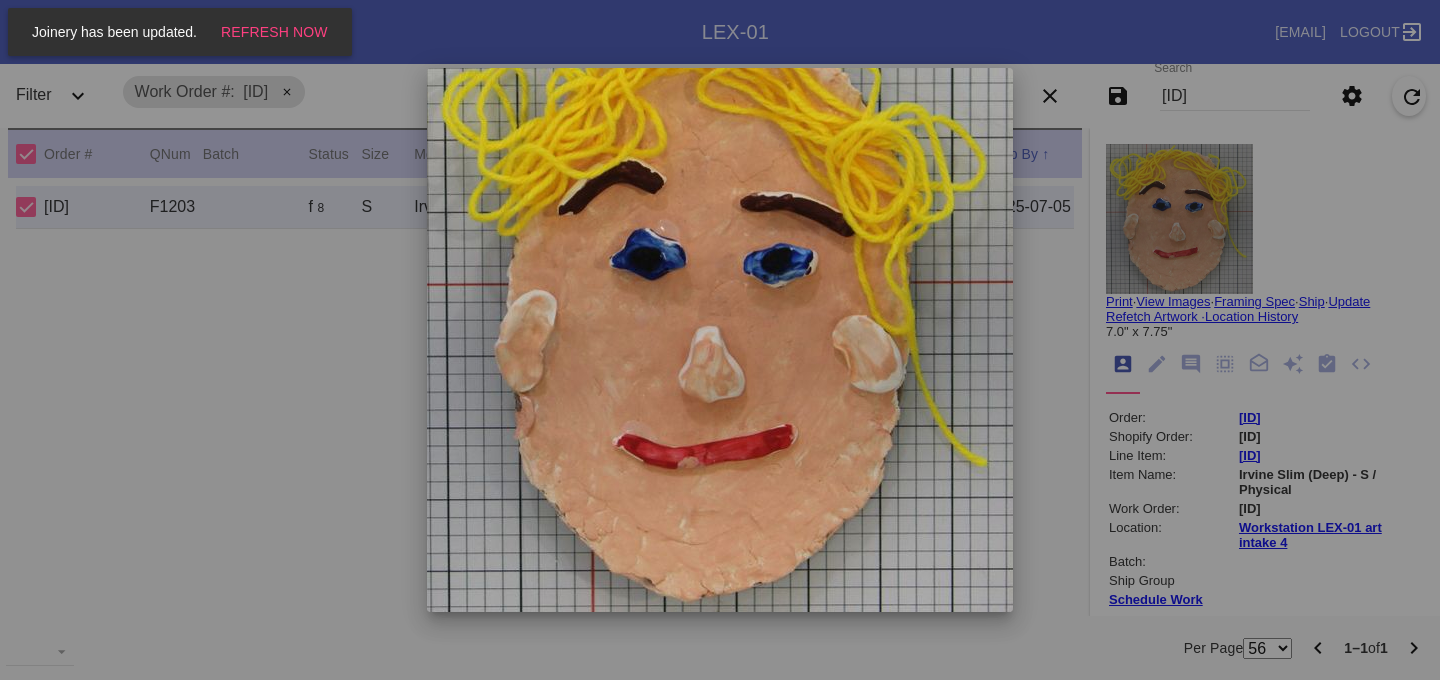 click at bounding box center [720, 340] 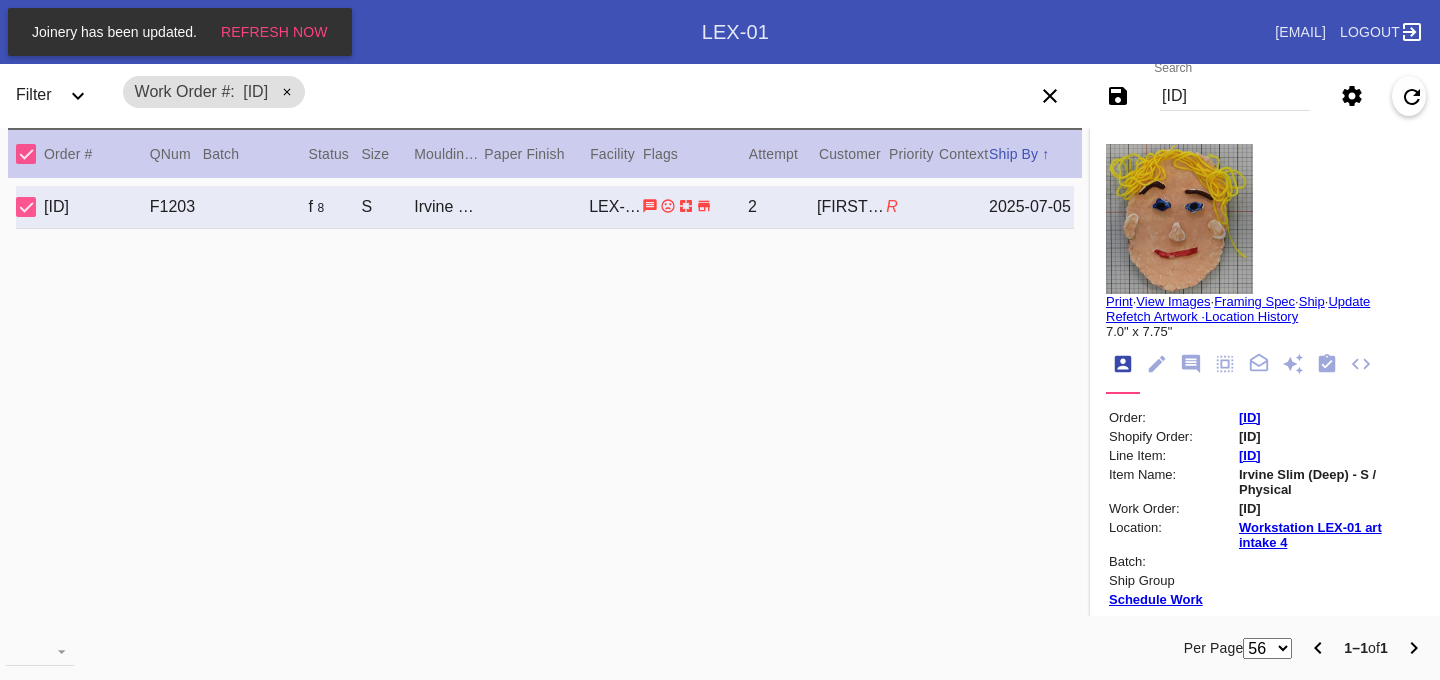 click at bounding box center [720, 340] 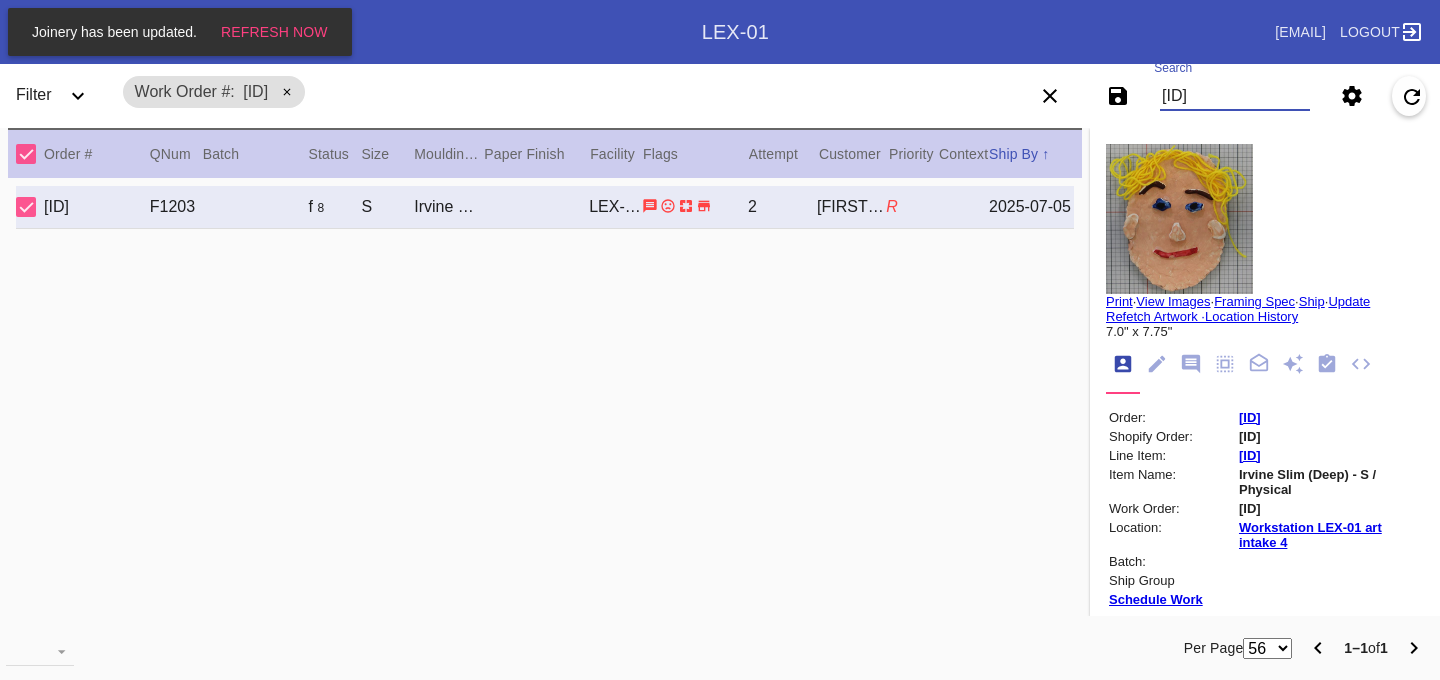 click on "W527759229396342" at bounding box center (1235, 96) 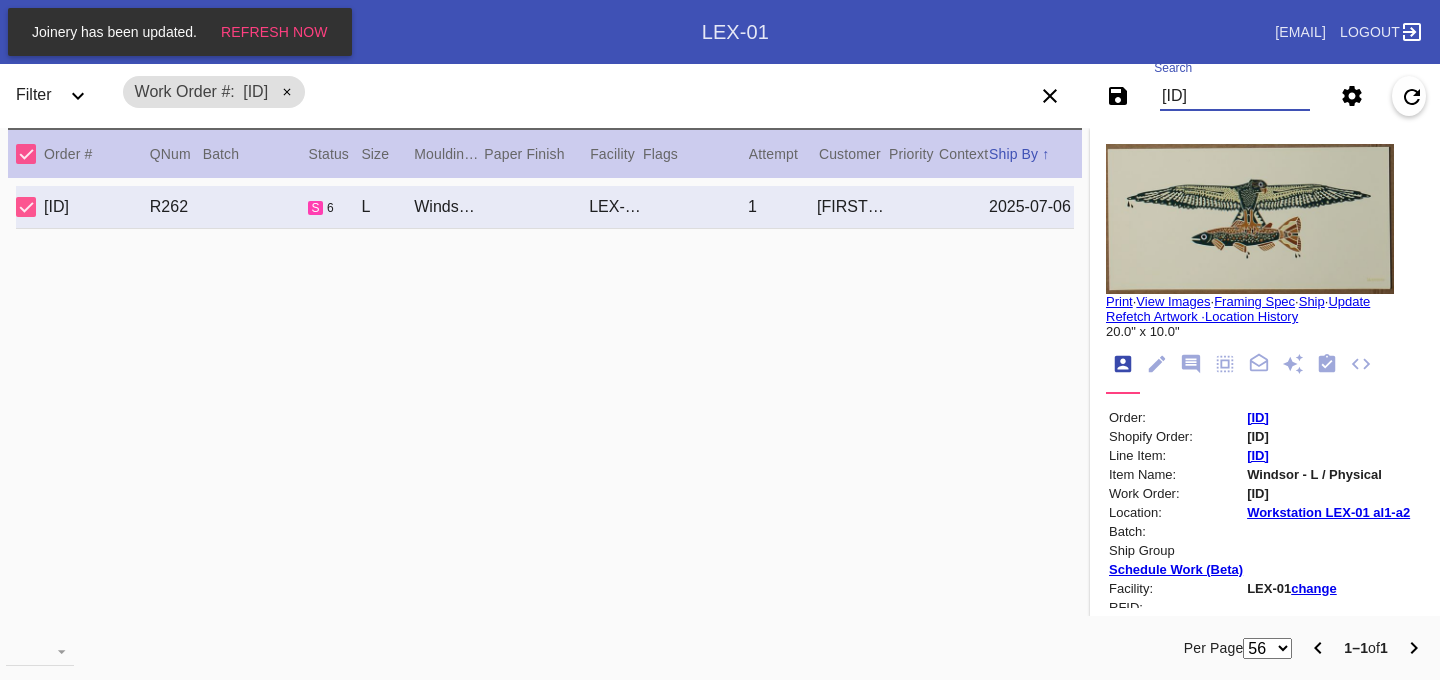 type on "[ID]" 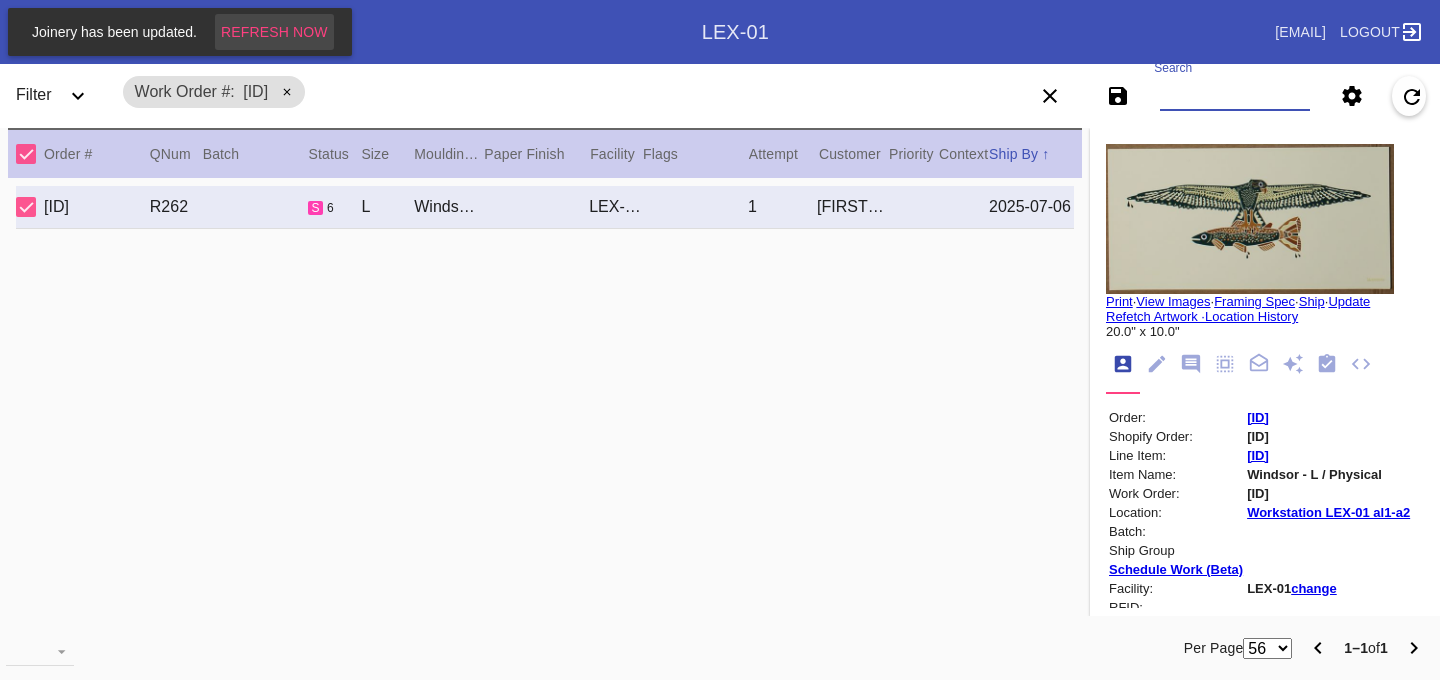 type 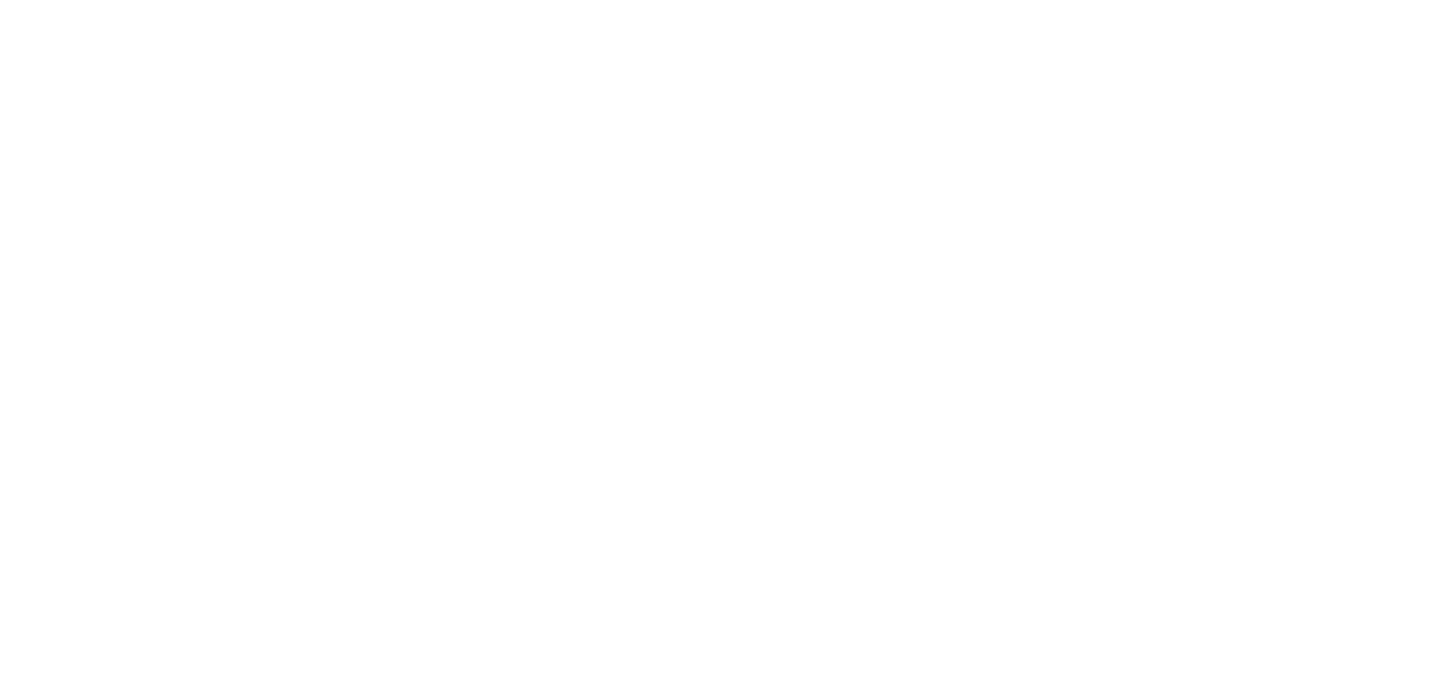 scroll, scrollTop: 0, scrollLeft: 0, axis: both 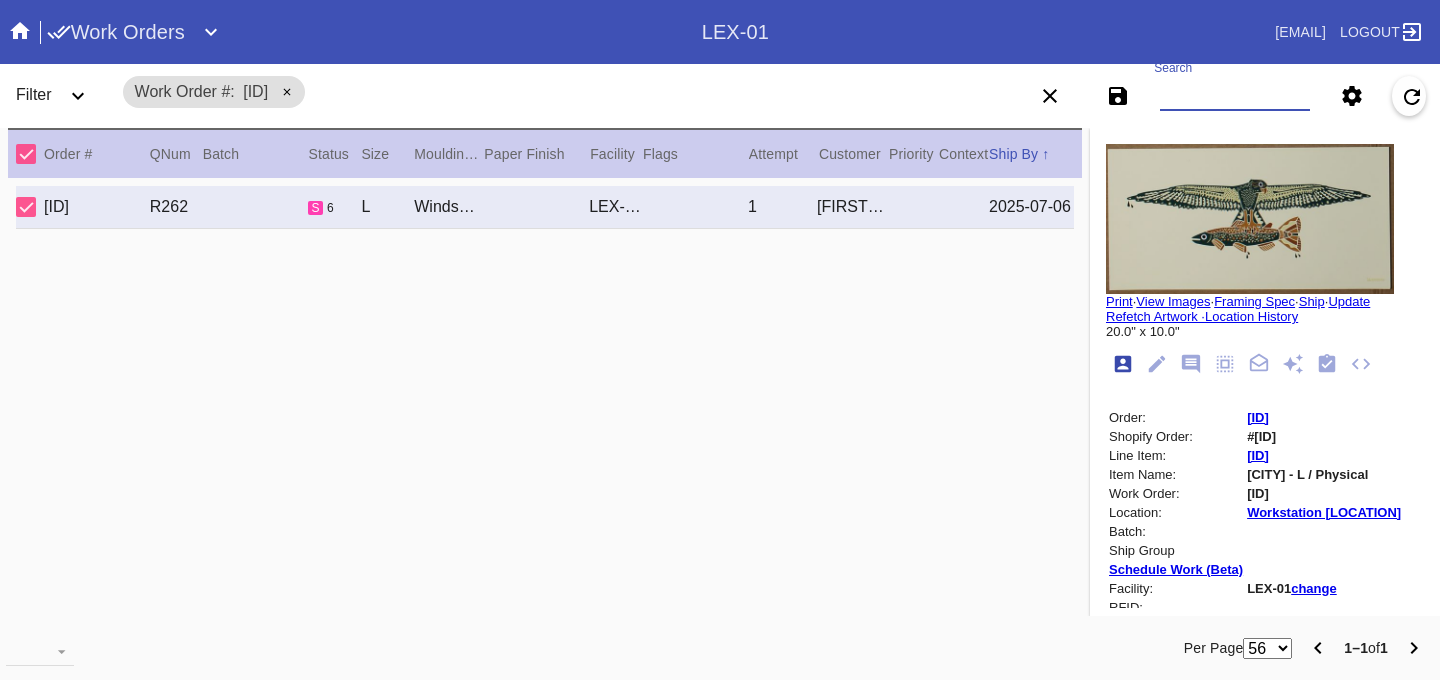 click on "Search" at bounding box center [1235, 96] 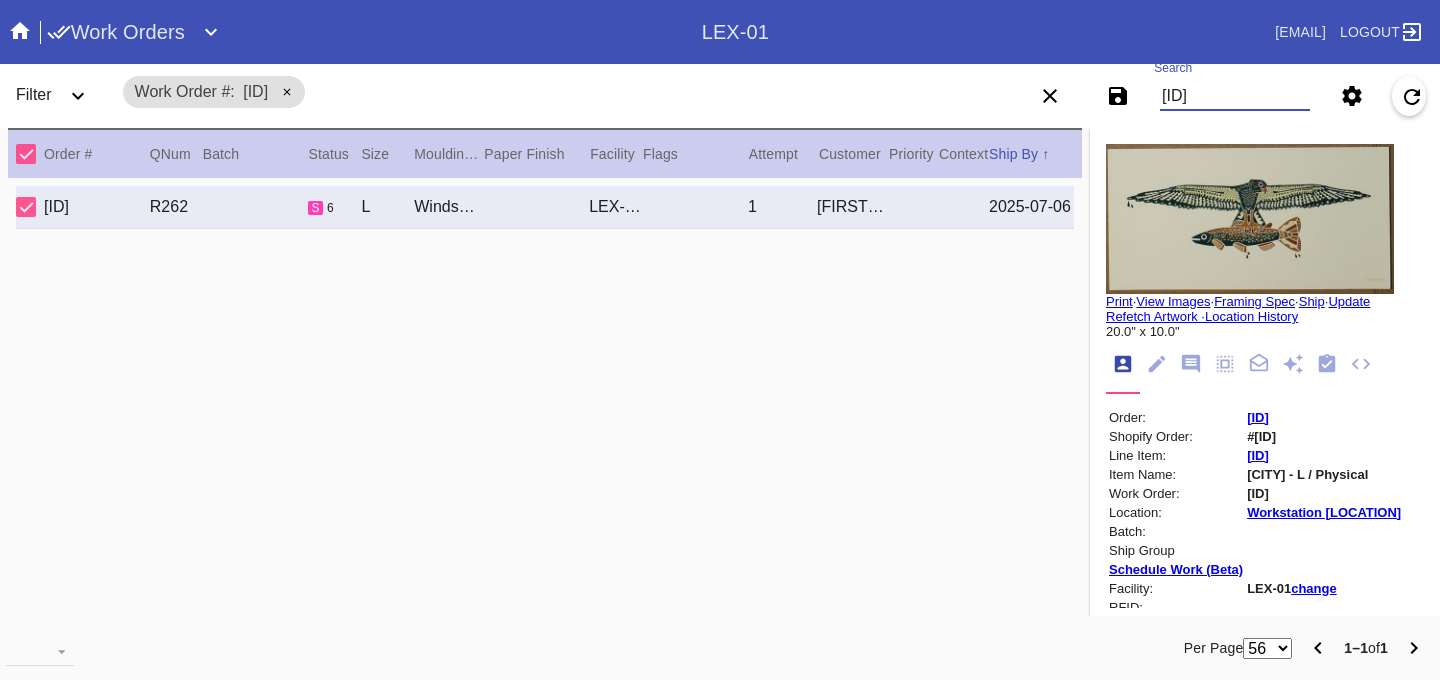 scroll, scrollTop: 0, scrollLeft: 3, axis: horizontal 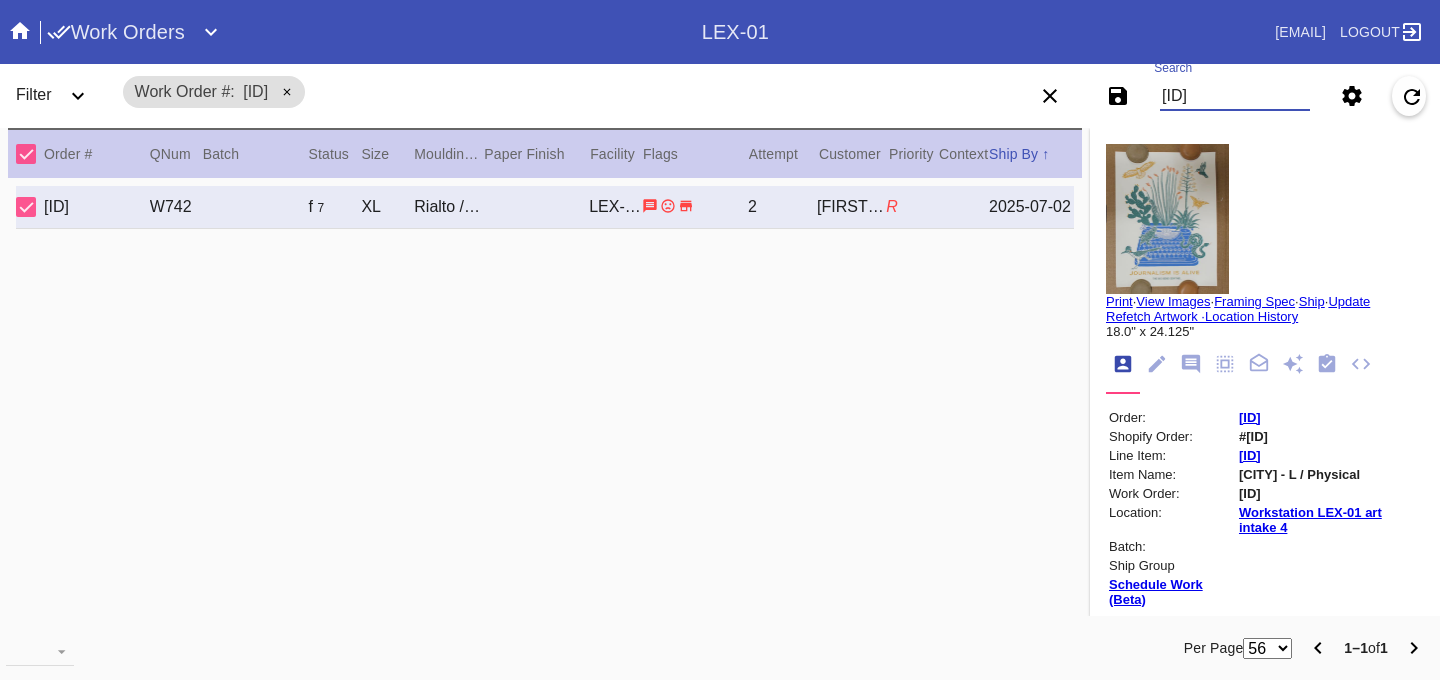 type on "[ID]" 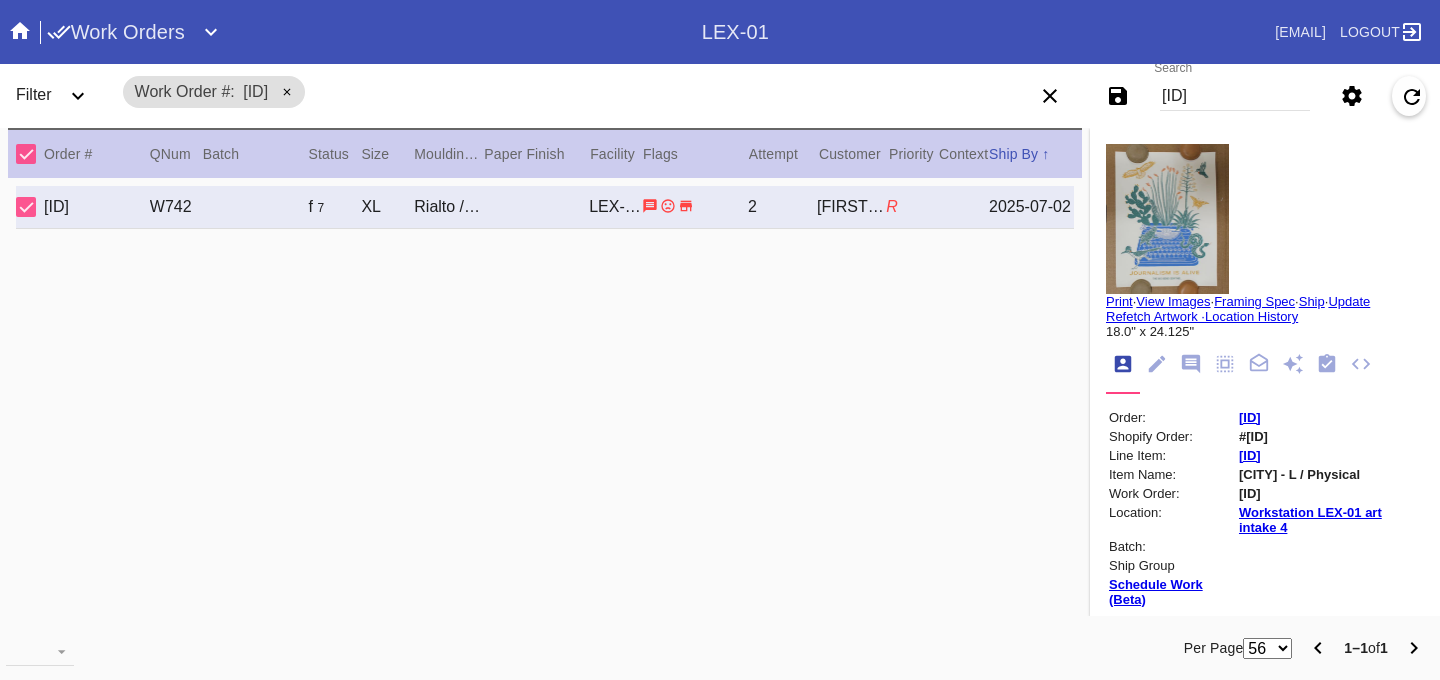 scroll, scrollTop: 0, scrollLeft: 0, axis: both 